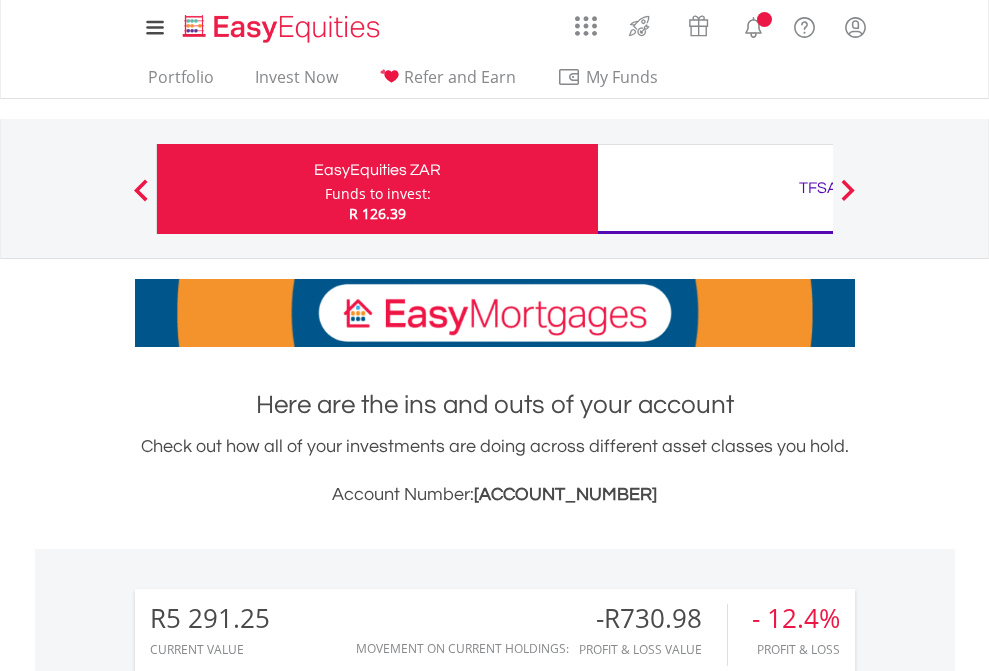 scroll, scrollTop: 0, scrollLeft: 0, axis: both 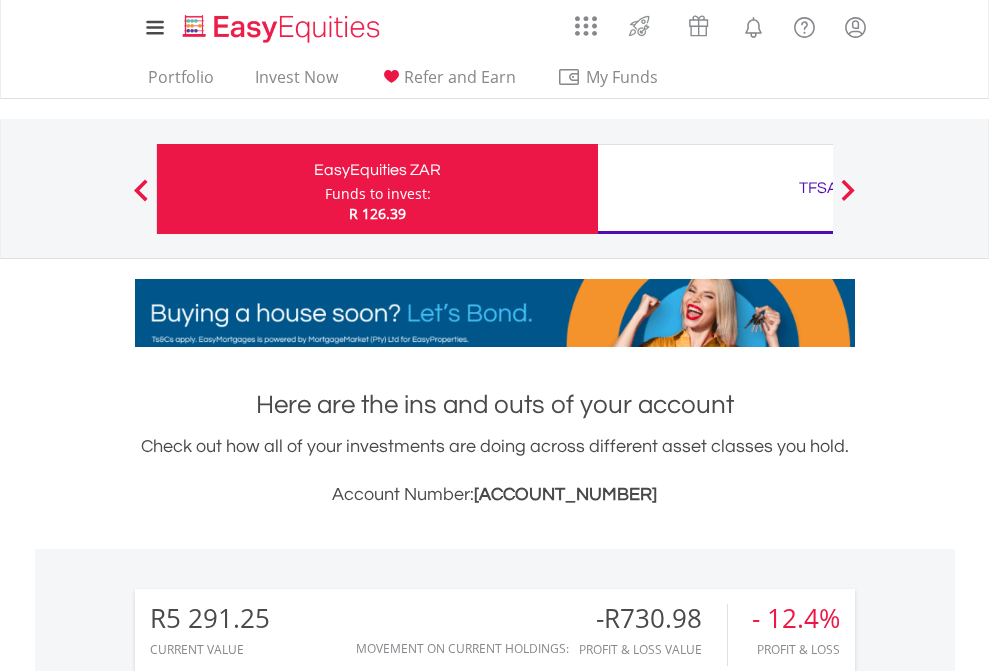 click on "Funds to invest:" at bounding box center (378, 194) 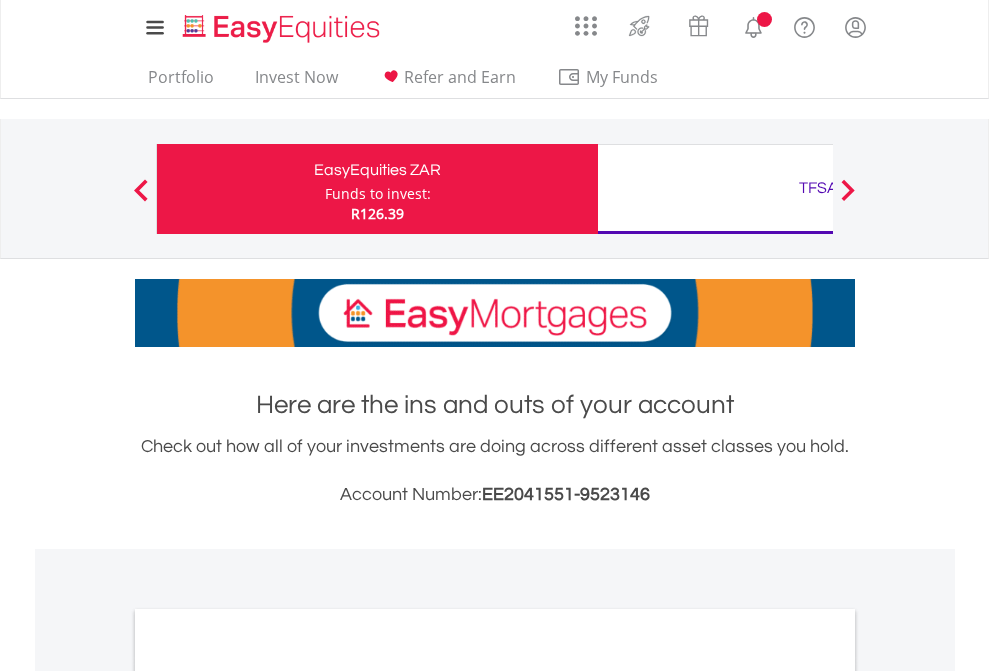 scroll, scrollTop: 0, scrollLeft: 0, axis: both 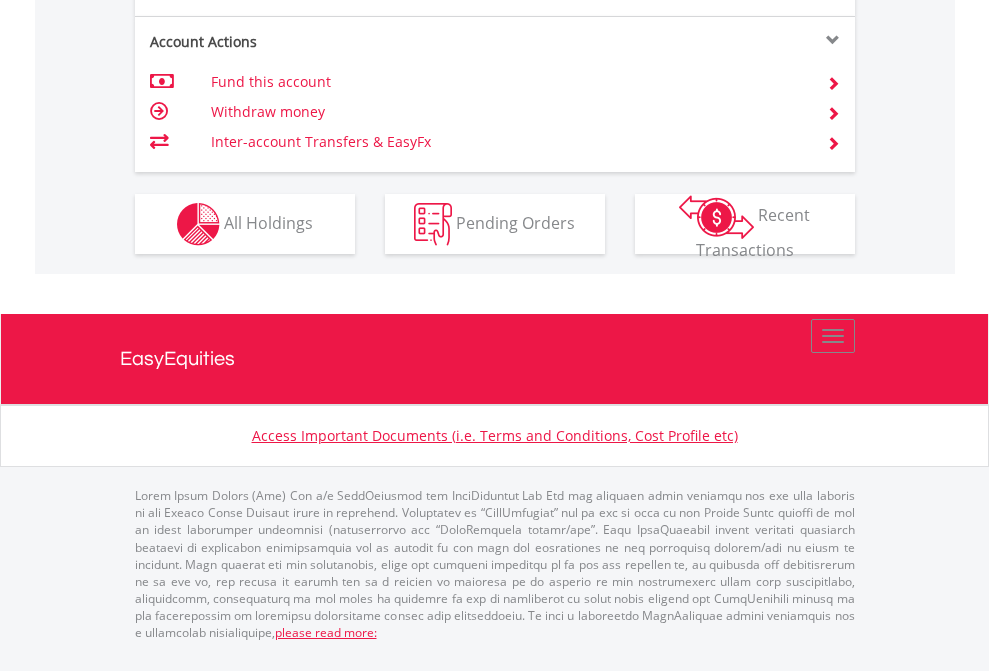 click on "Investment types" at bounding box center (706, -337) 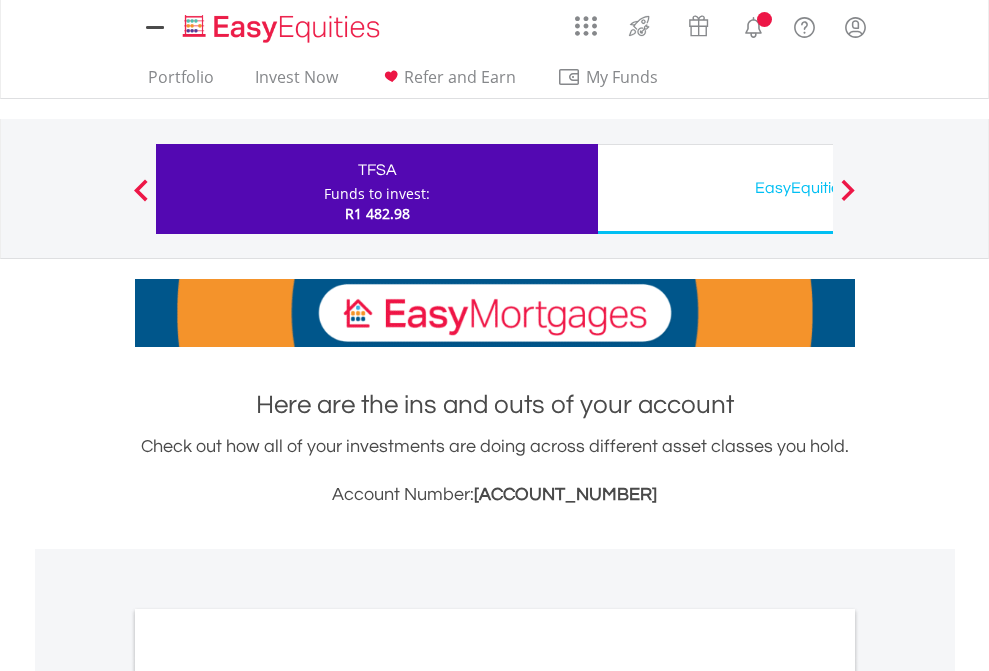 scroll, scrollTop: 0, scrollLeft: 0, axis: both 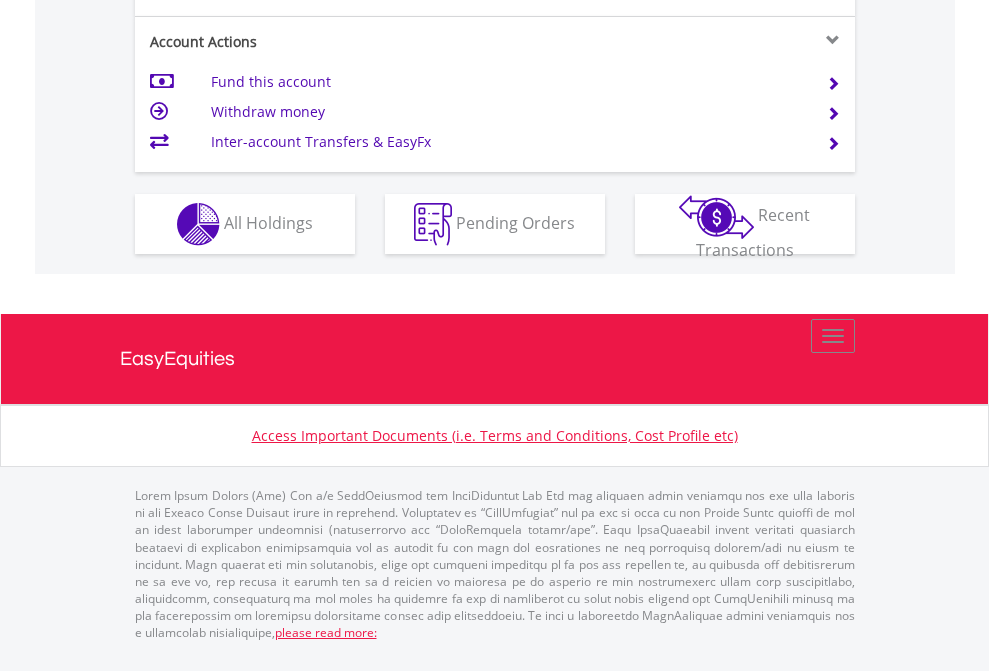 click on "Investment types" at bounding box center [706, -337] 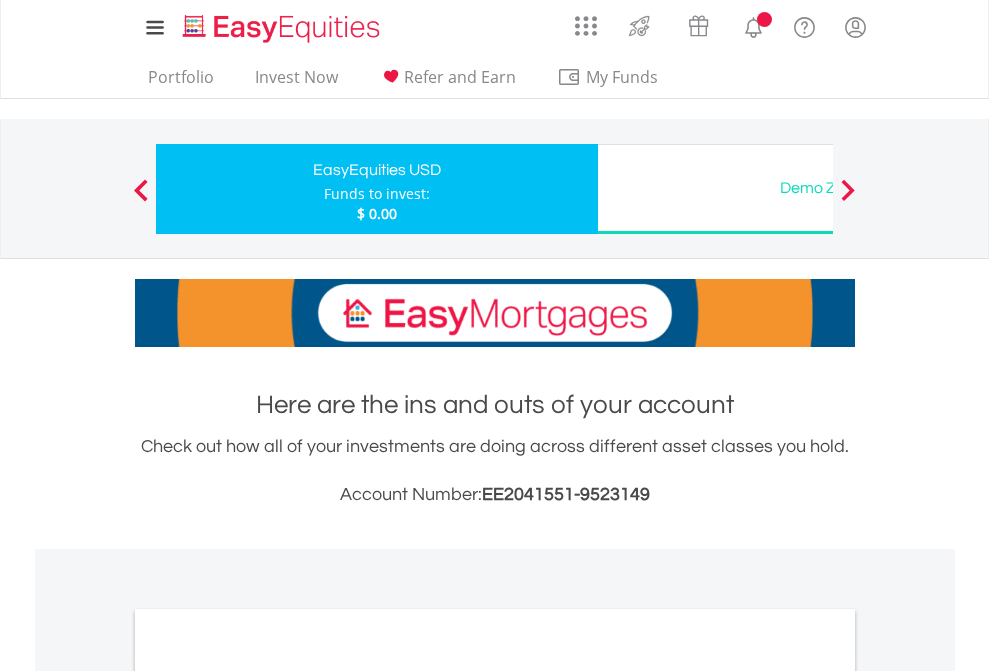 scroll, scrollTop: 0, scrollLeft: 0, axis: both 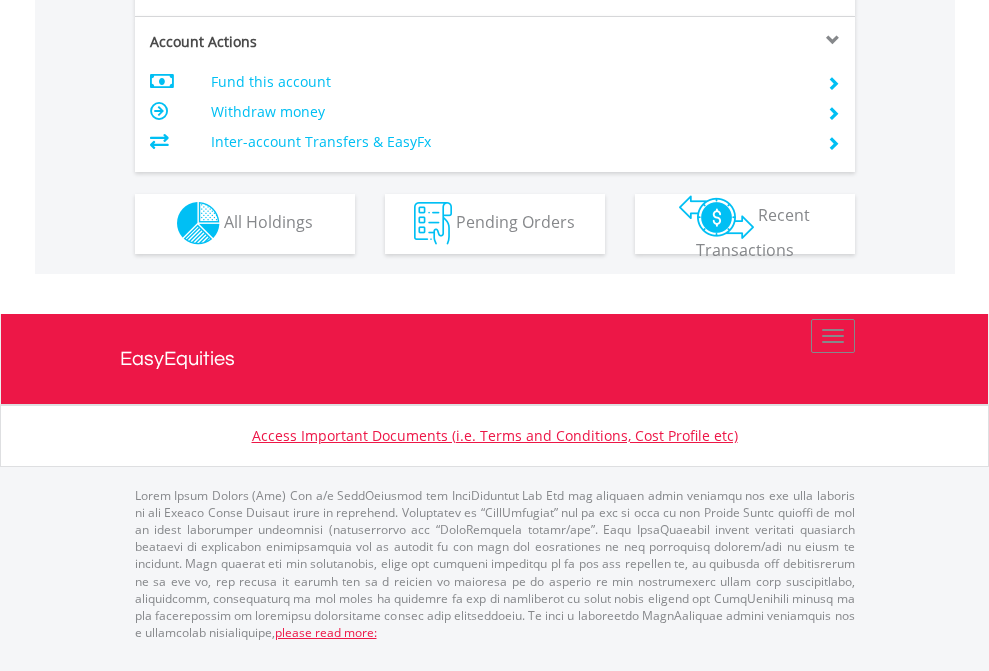 click on "Investment types" at bounding box center [706, -353] 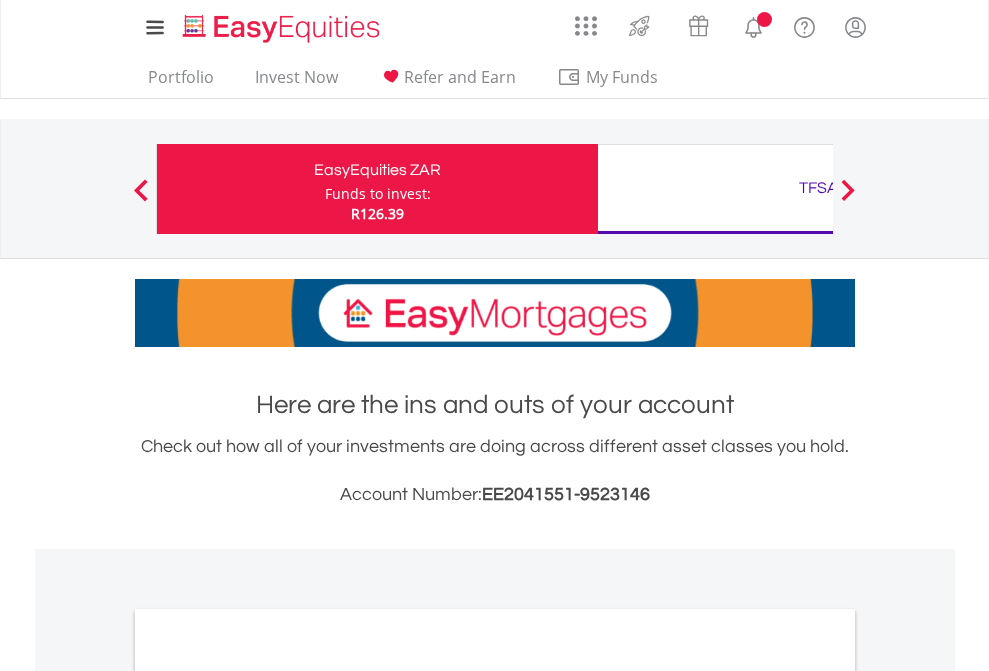 scroll, scrollTop: 1202, scrollLeft: 0, axis: vertical 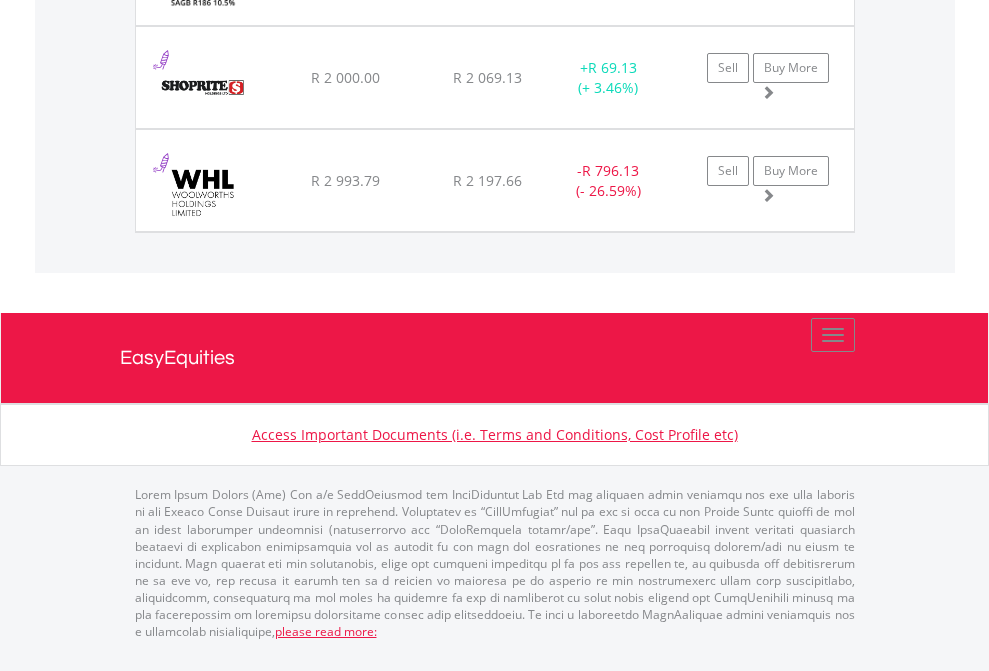 click on "TFSA" at bounding box center [818, -1665] 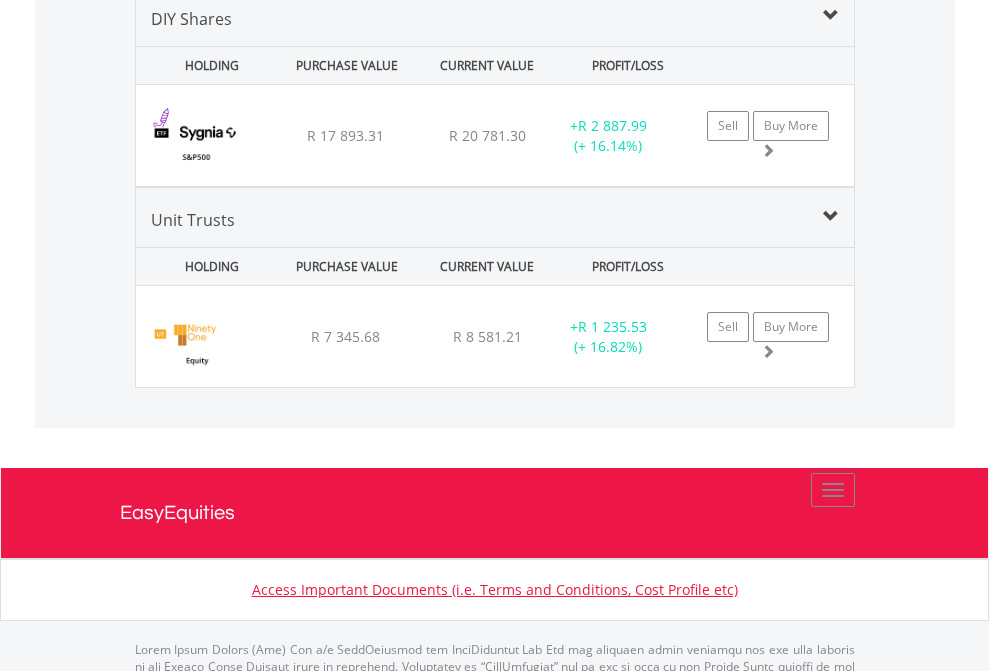 scroll, scrollTop: 1933, scrollLeft: 0, axis: vertical 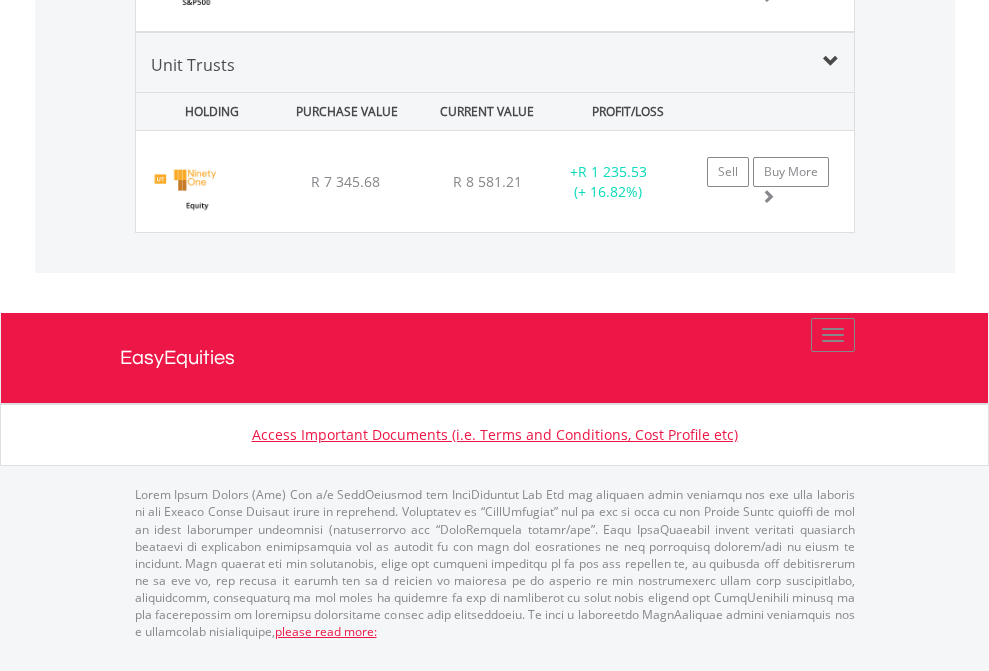 click on "EasyEquities USD" at bounding box center [818, -1169] 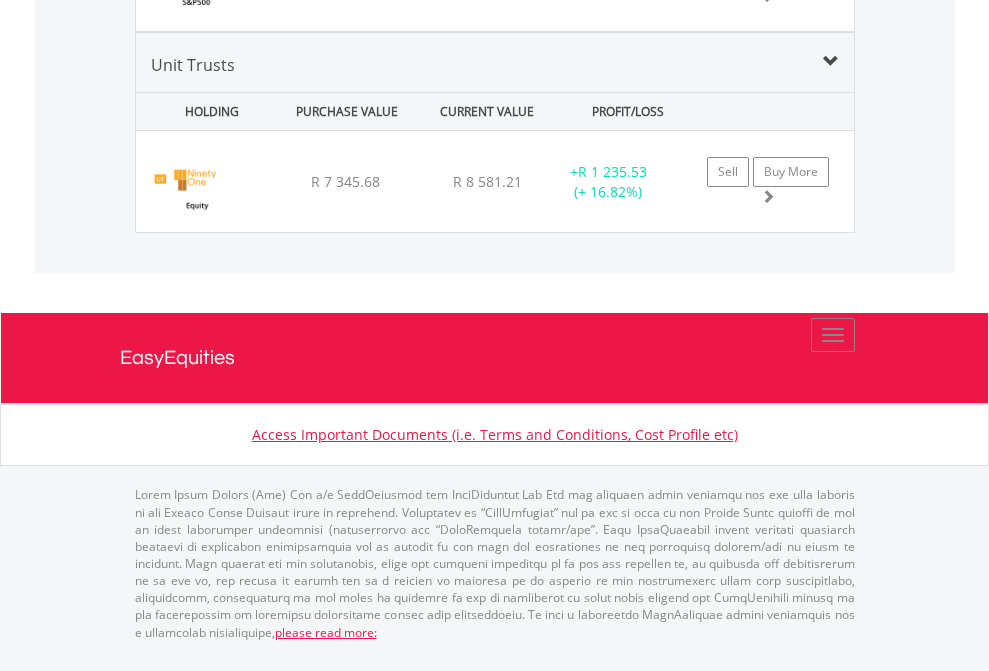 scroll, scrollTop: 144, scrollLeft: 0, axis: vertical 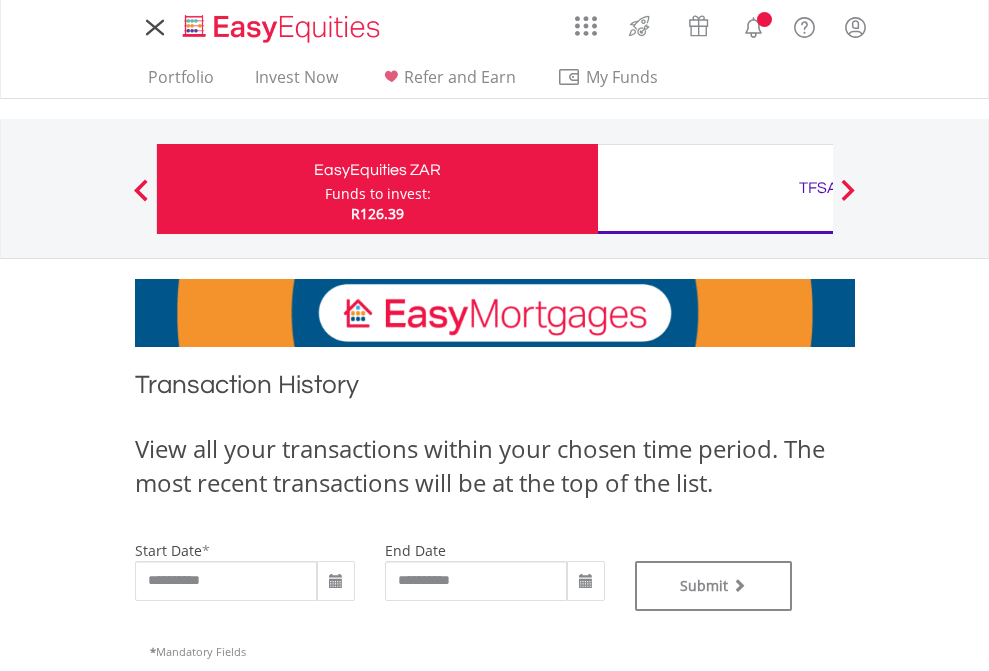 type on "**********" 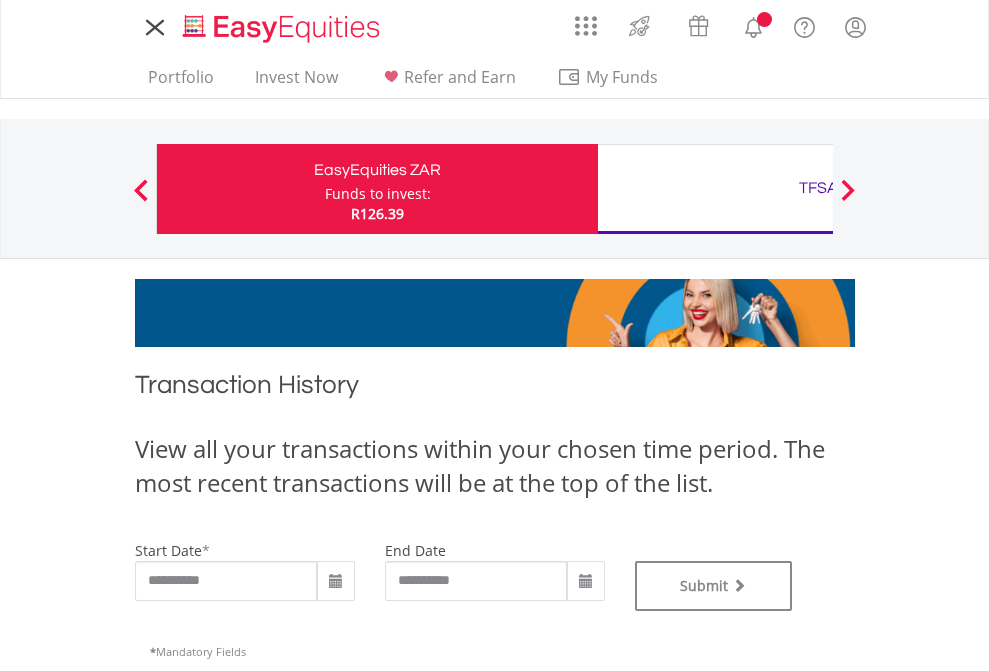 scroll, scrollTop: 0, scrollLeft: 0, axis: both 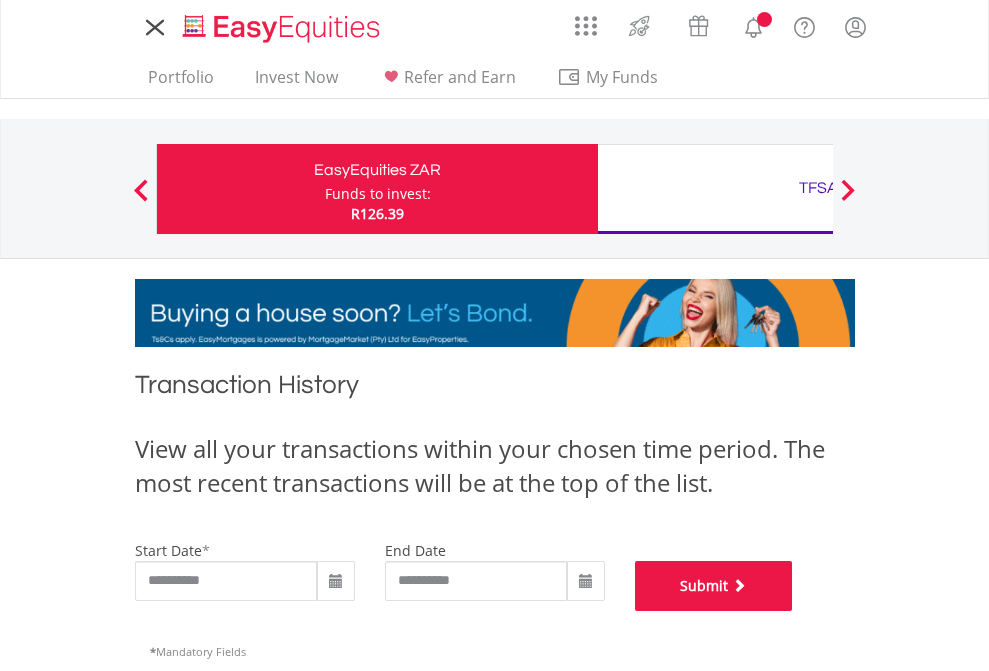 click on "Submit" at bounding box center [714, 586] 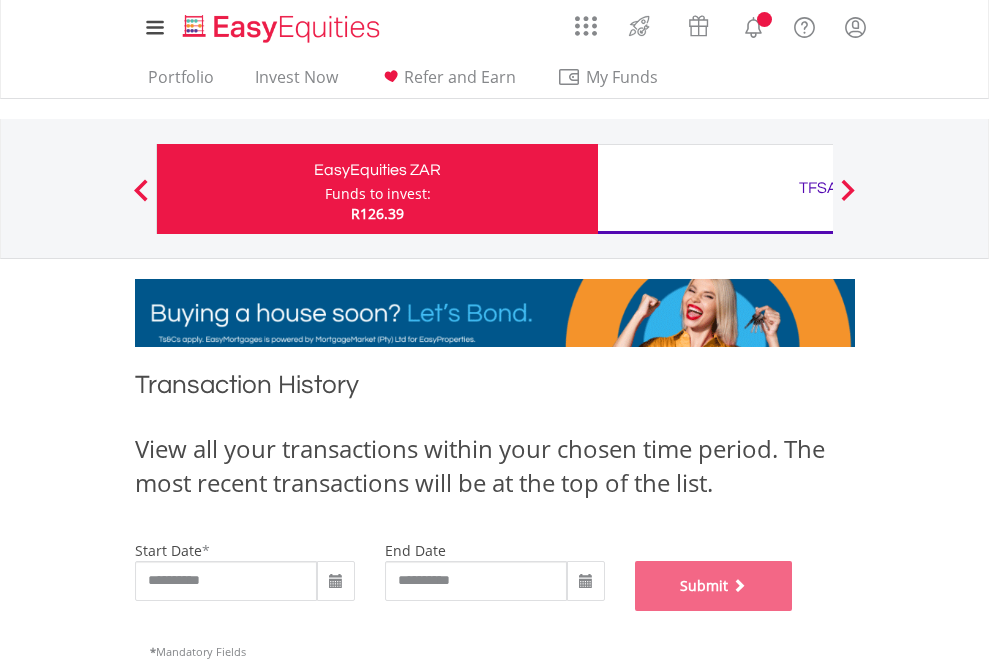 scroll, scrollTop: 811, scrollLeft: 0, axis: vertical 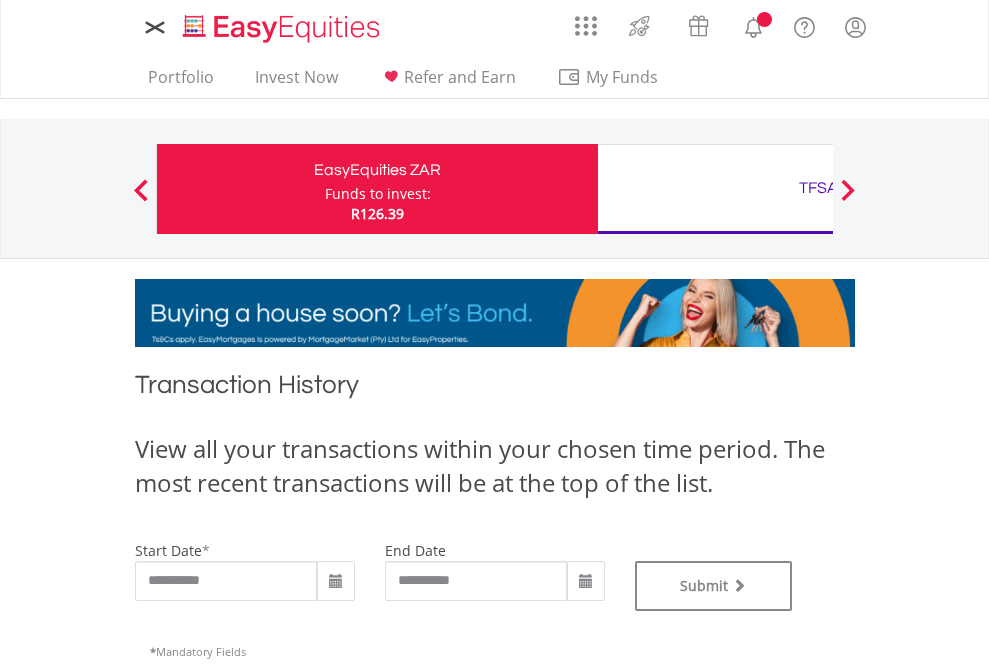 click on "TFSA" at bounding box center [818, 188] 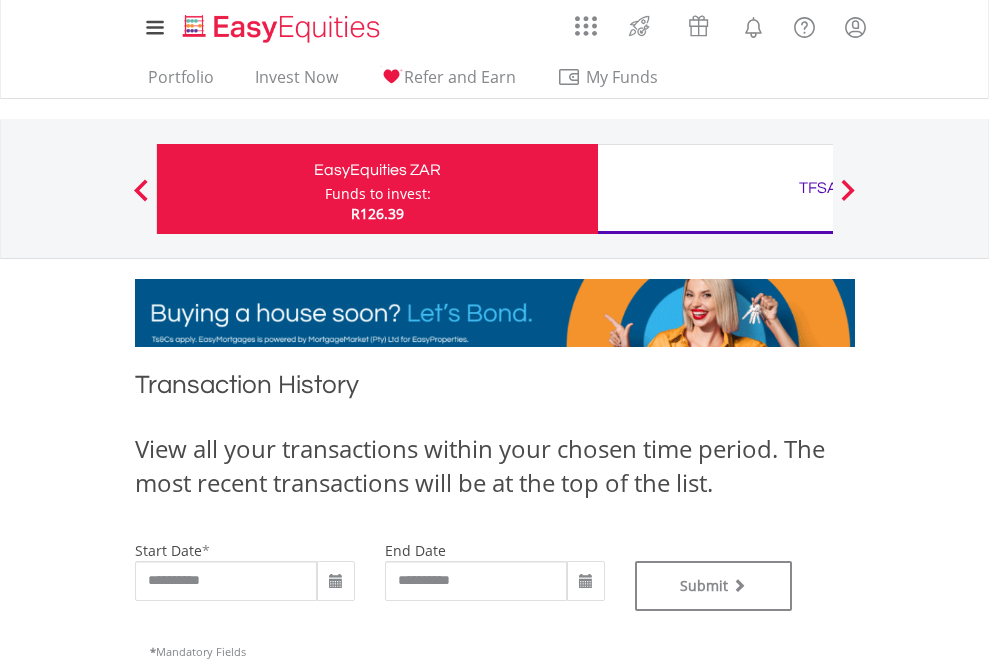 type on "**********" 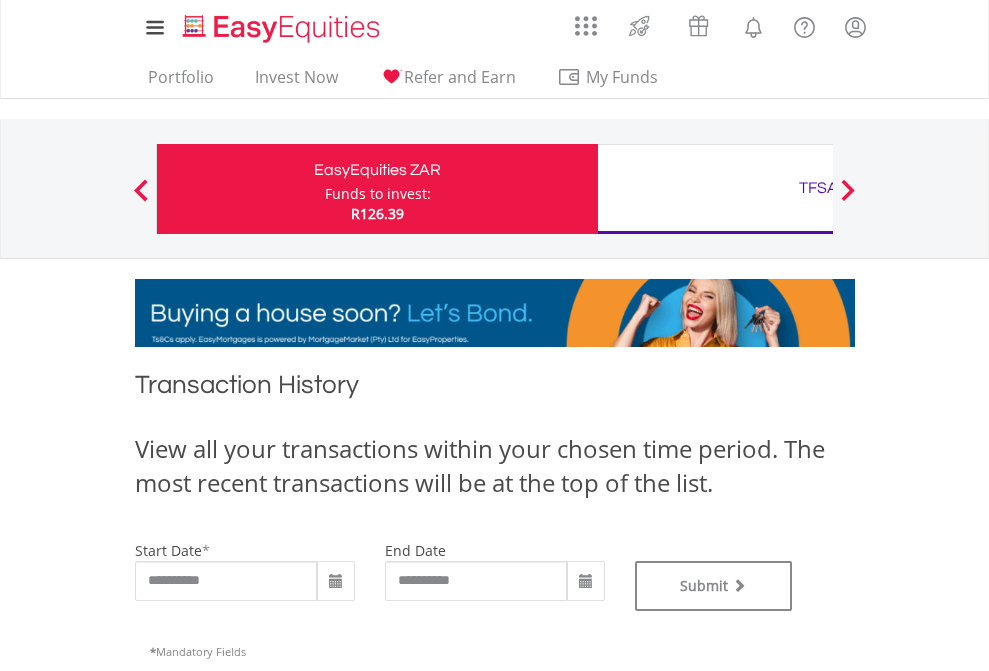 type on "**********" 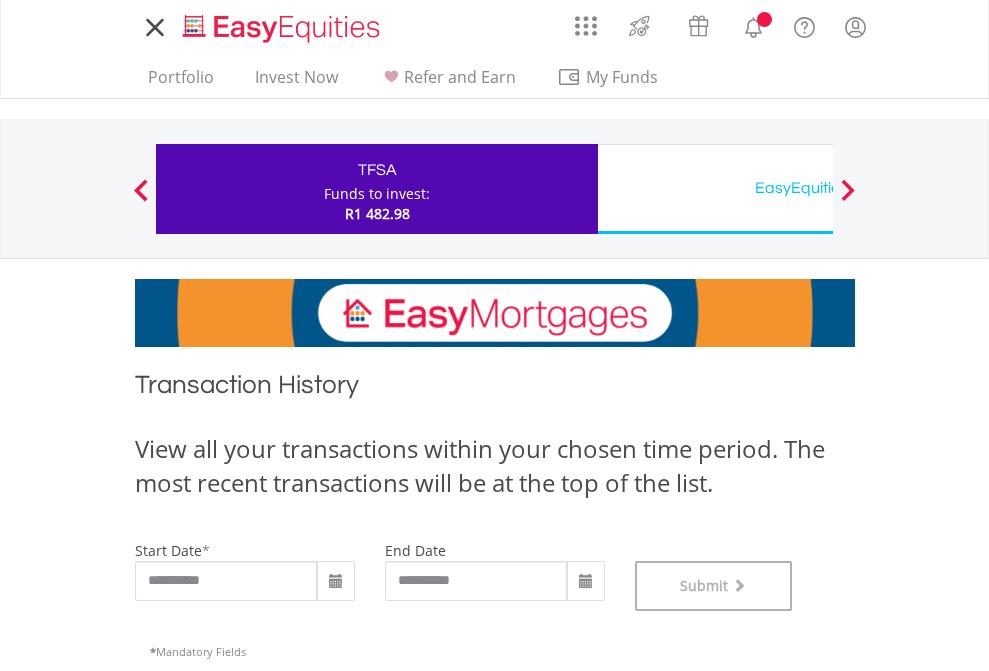 scroll, scrollTop: 811, scrollLeft: 0, axis: vertical 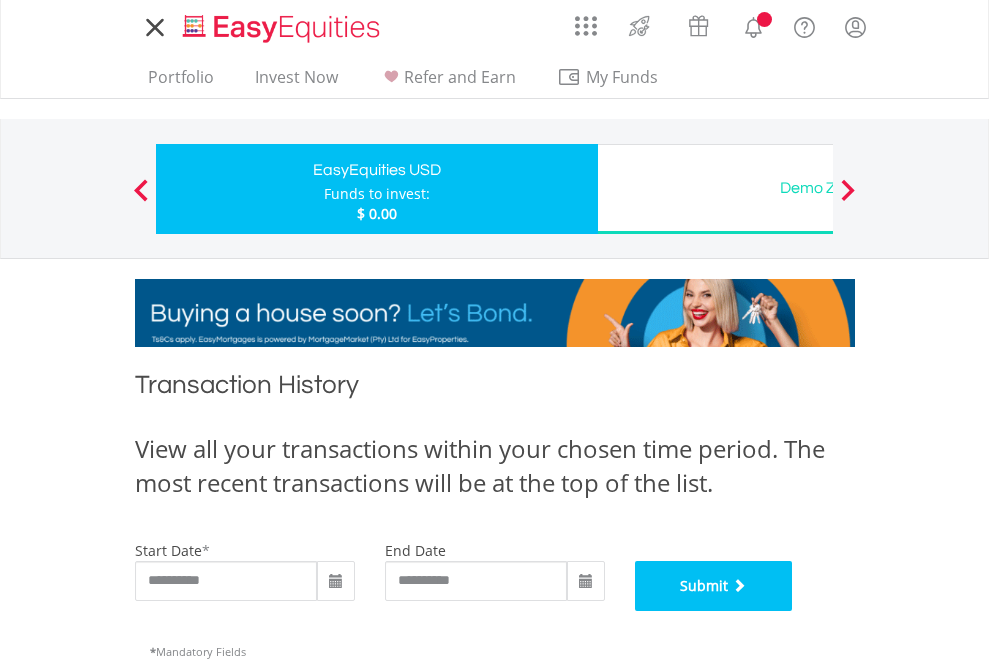 click on "Submit" at bounding box center (714, 586) 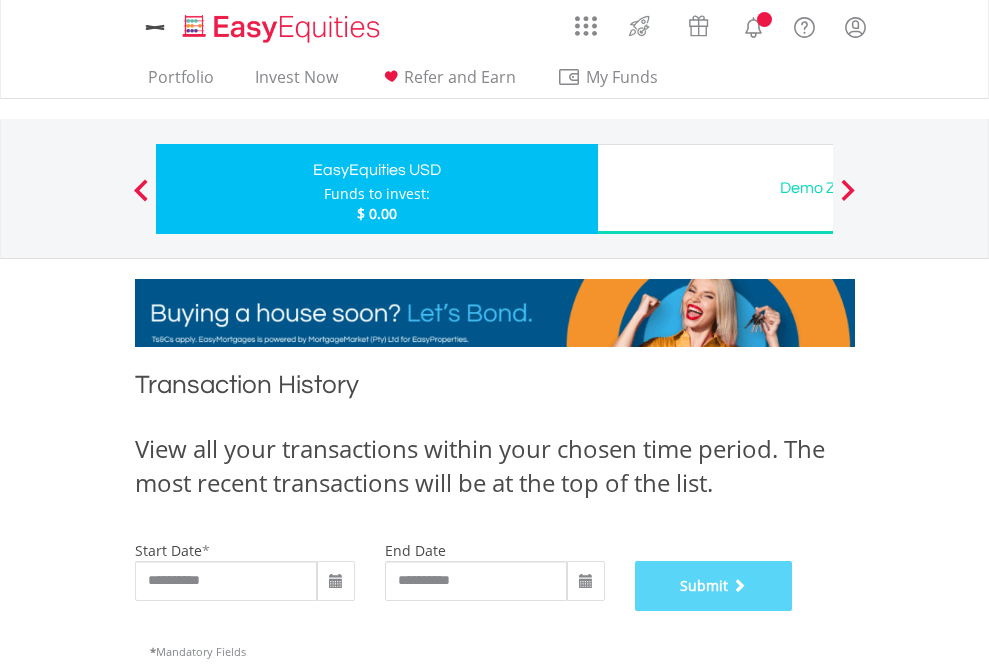 scroll, scrollTop: 811, scrollLeft: 0, axis: vertical 